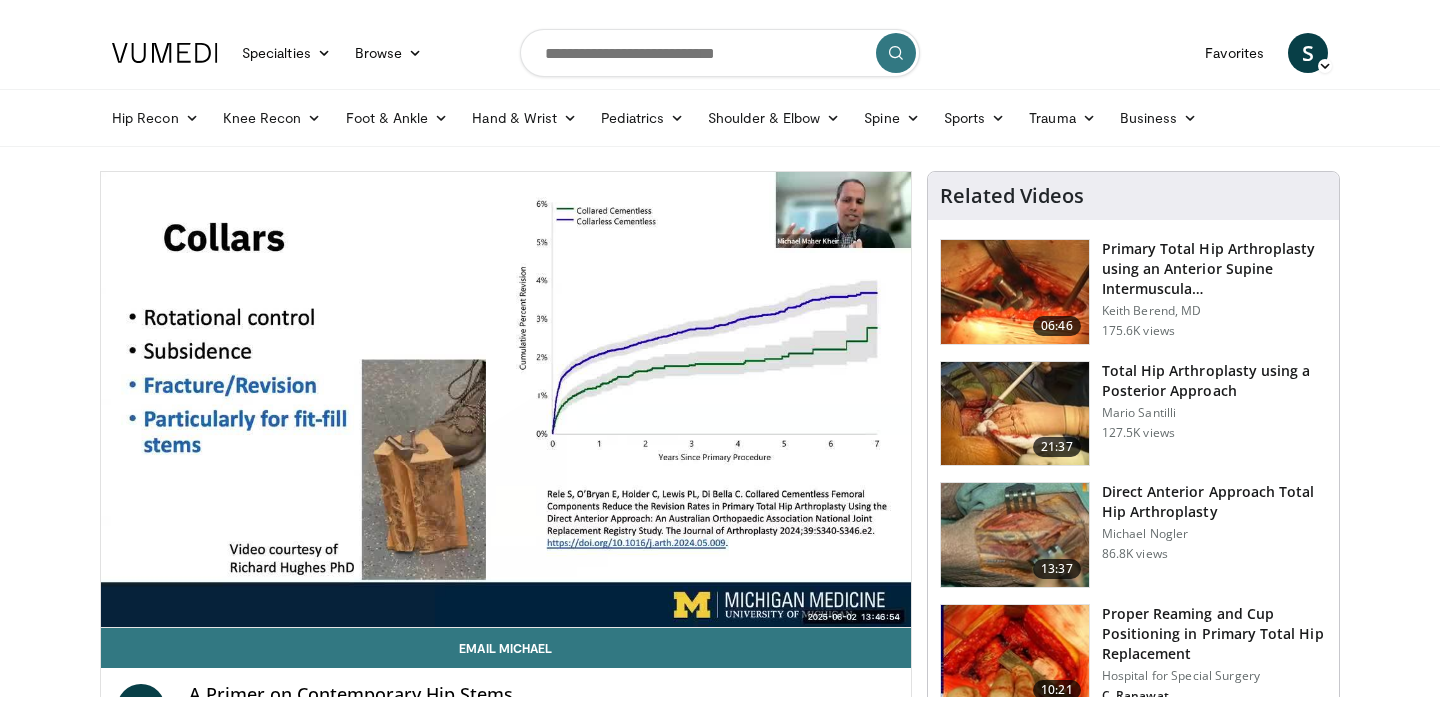 scroll, scrollTop: 0, scrollLeft: 0, axis: both 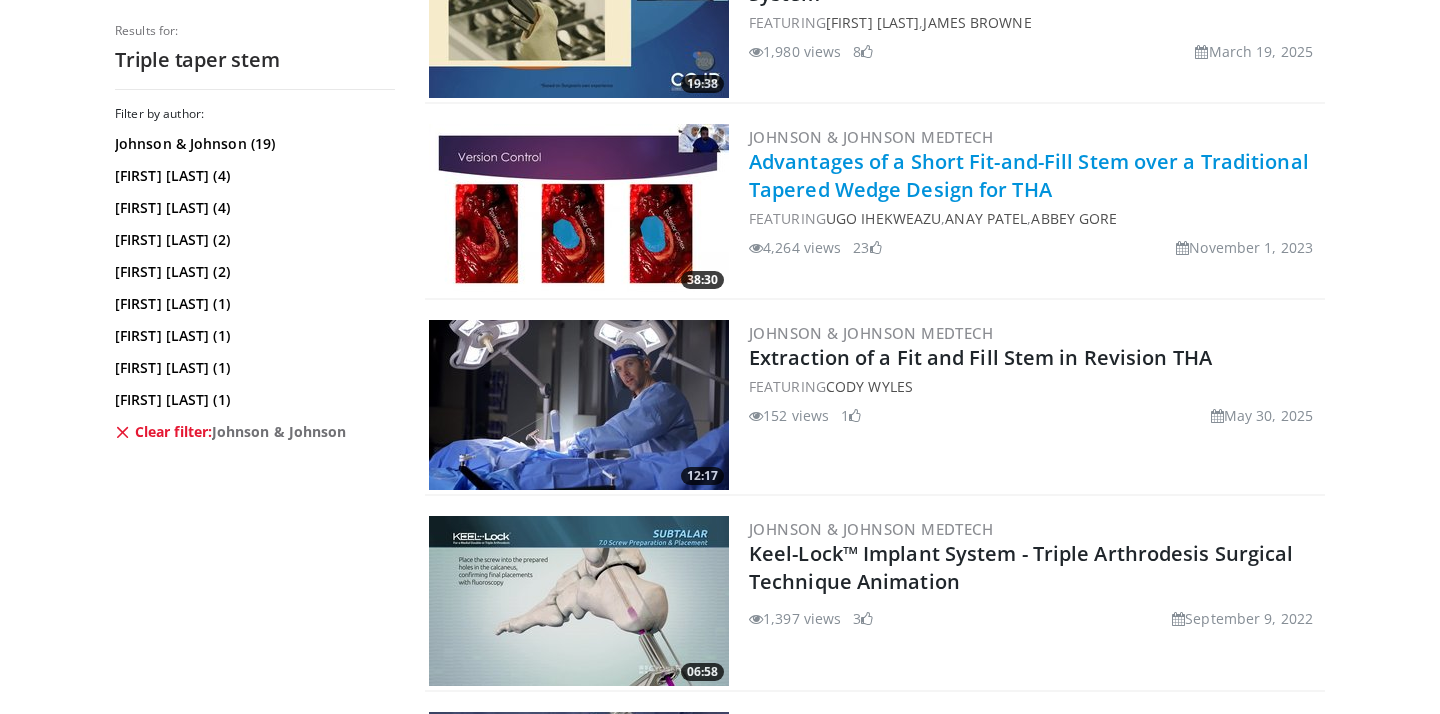 click on "Advantages of a Short Fit-and-Fill Stem over a Traditional Tapered Wedge Design for THA" at bounding box center (1029, 175) 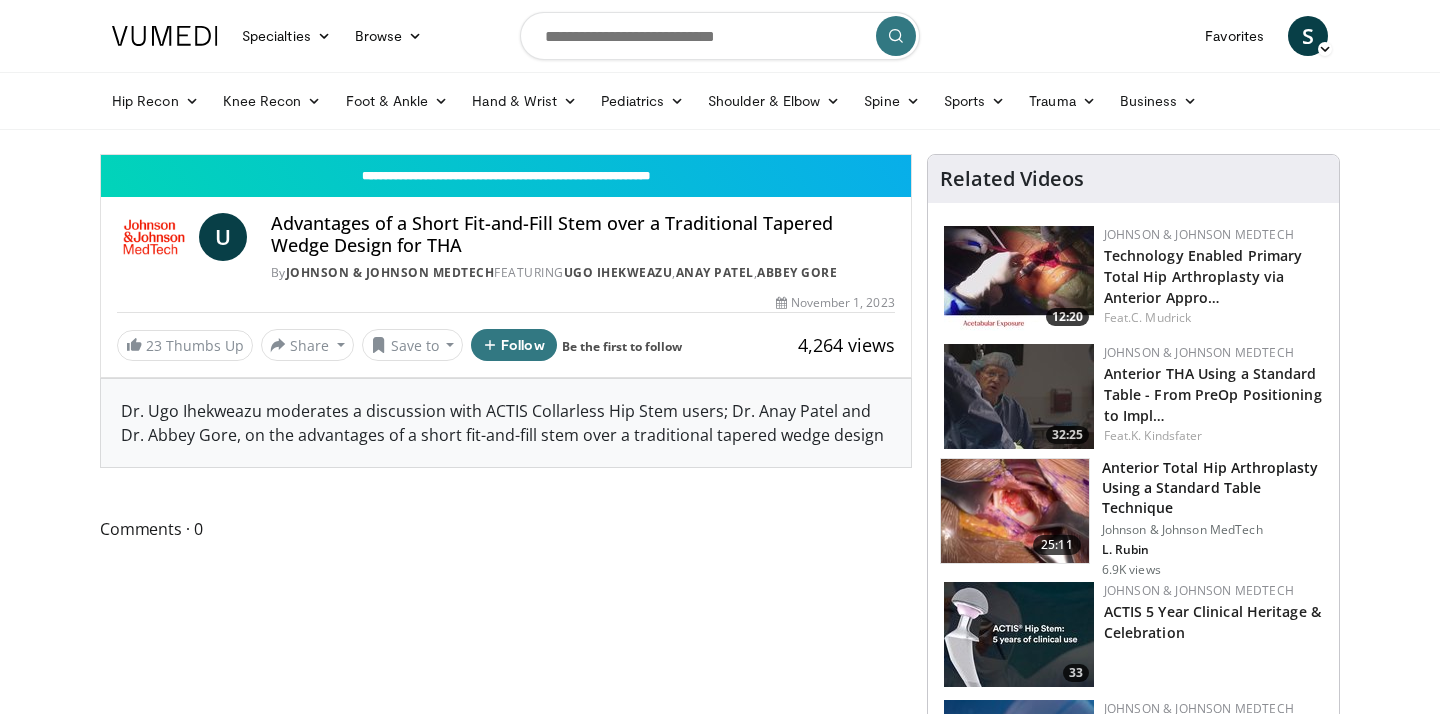 scroll, scrollTop: 0, scrollLeft: 0, axis: both 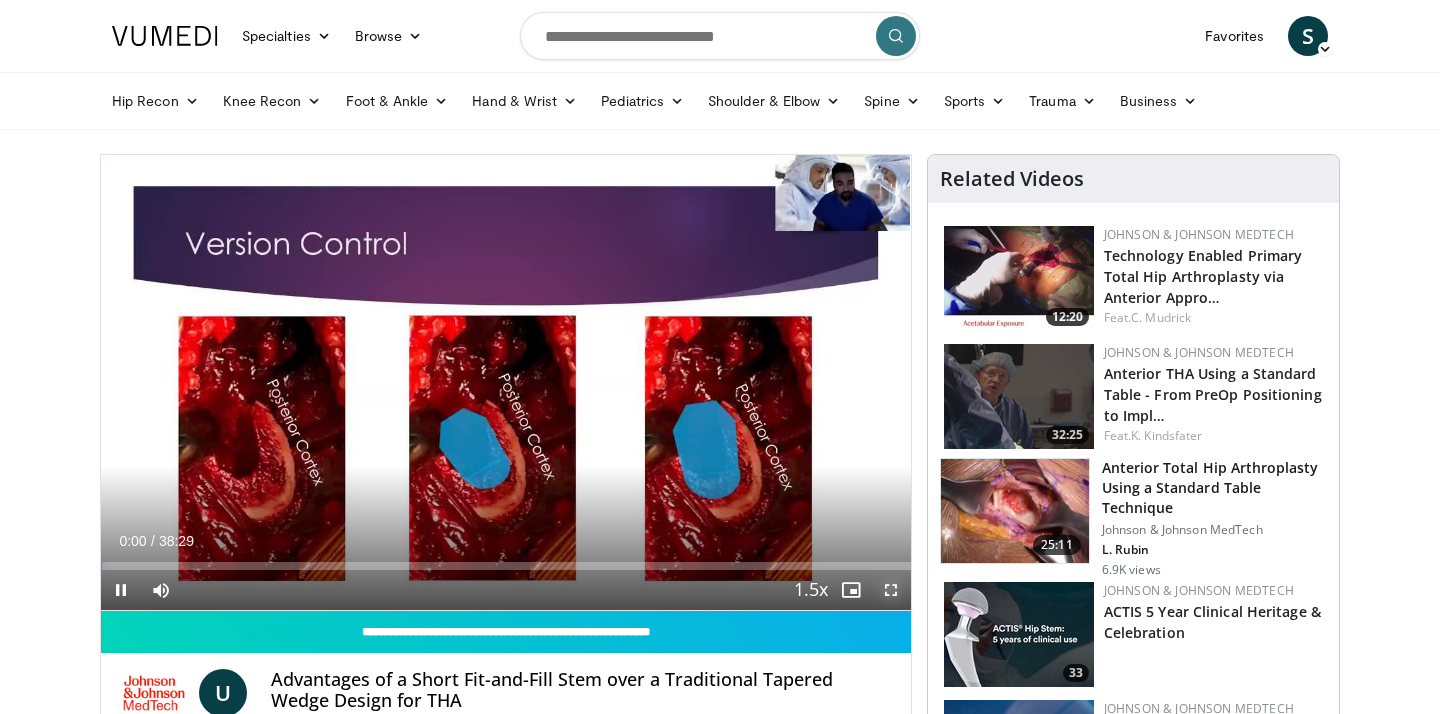 click at bounding box center (891, 590) 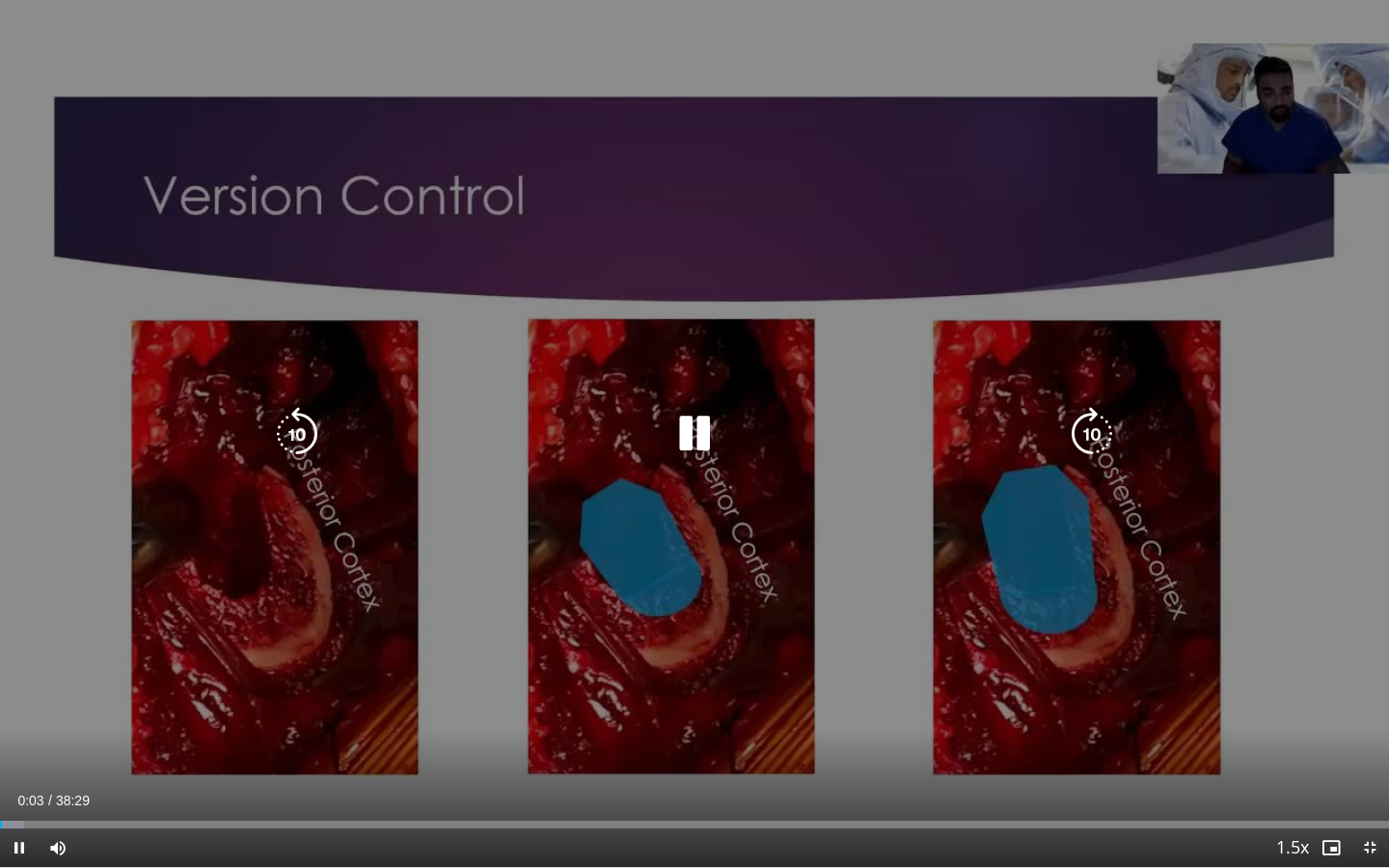 click at bounding box center (694, 434) 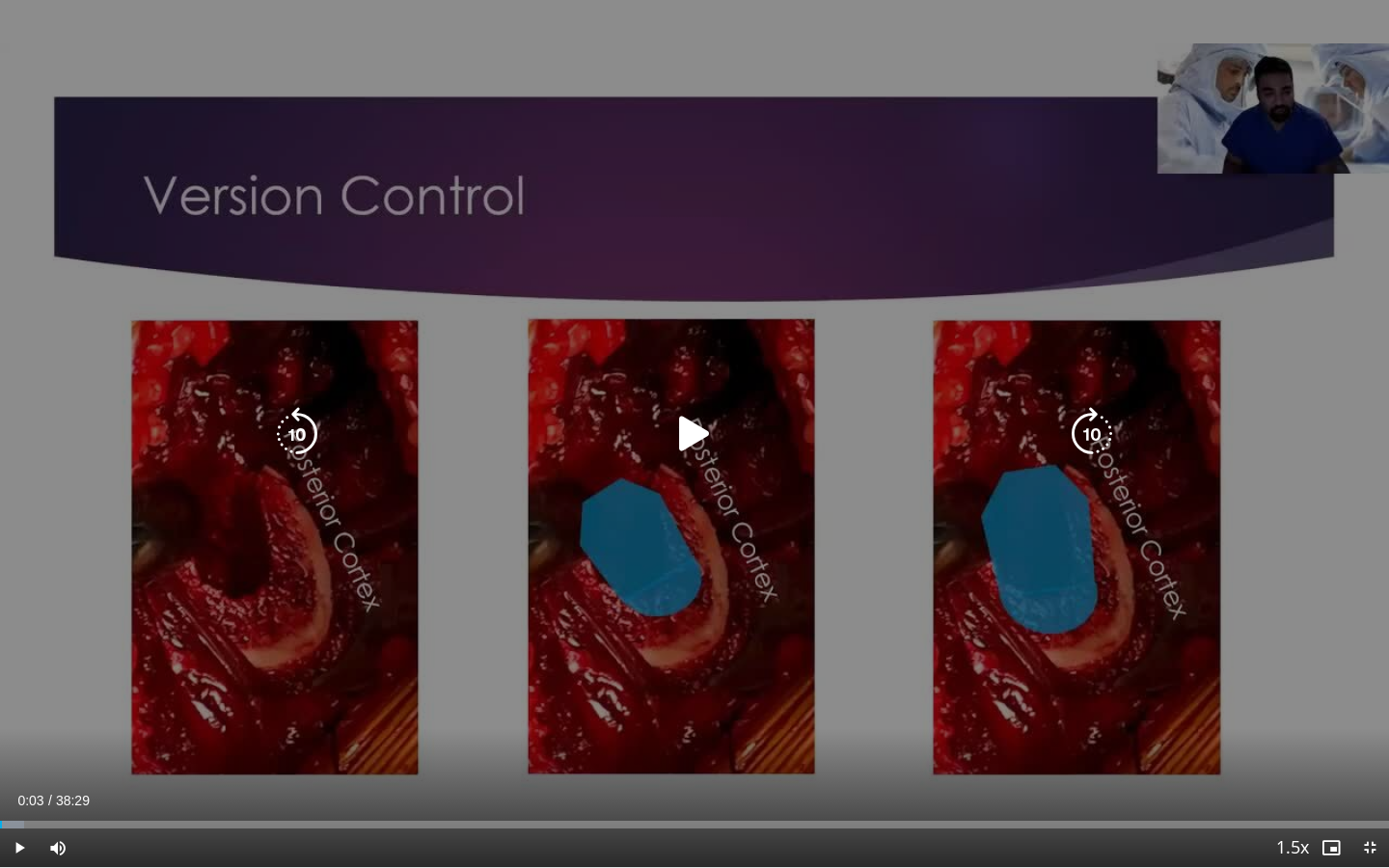 click at bounding box center [694, 434] 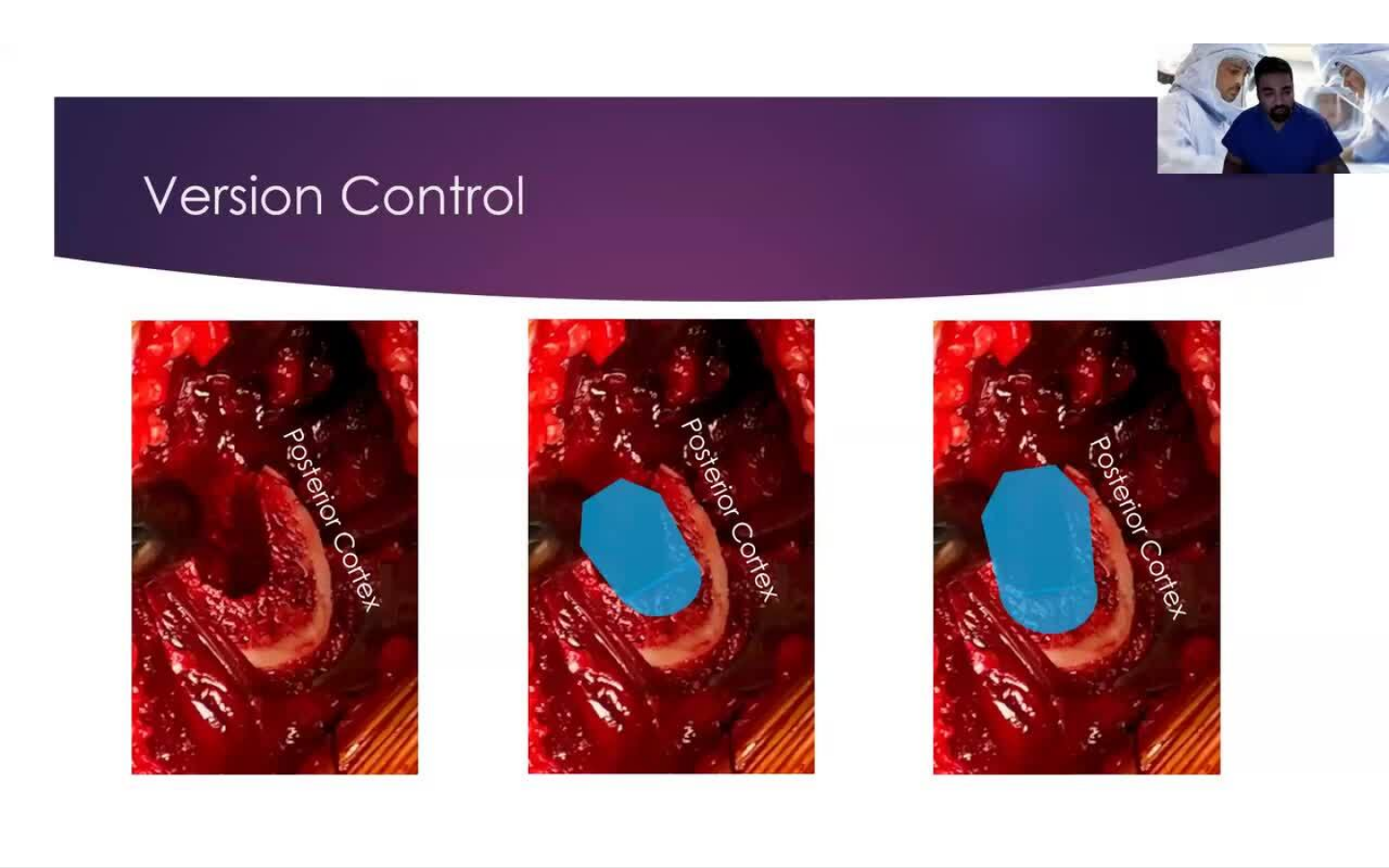 type 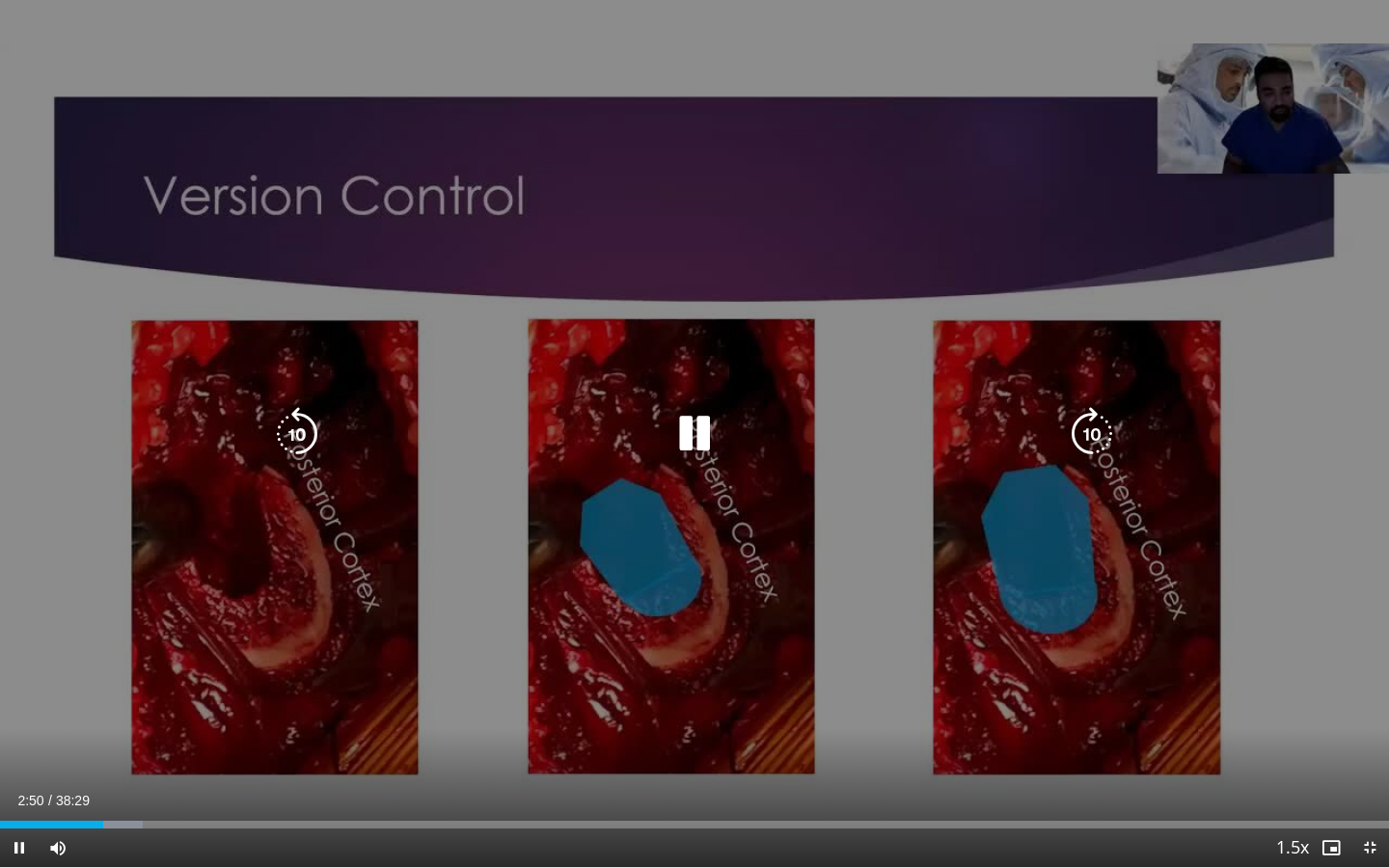 click at bounding box center (694, 434) 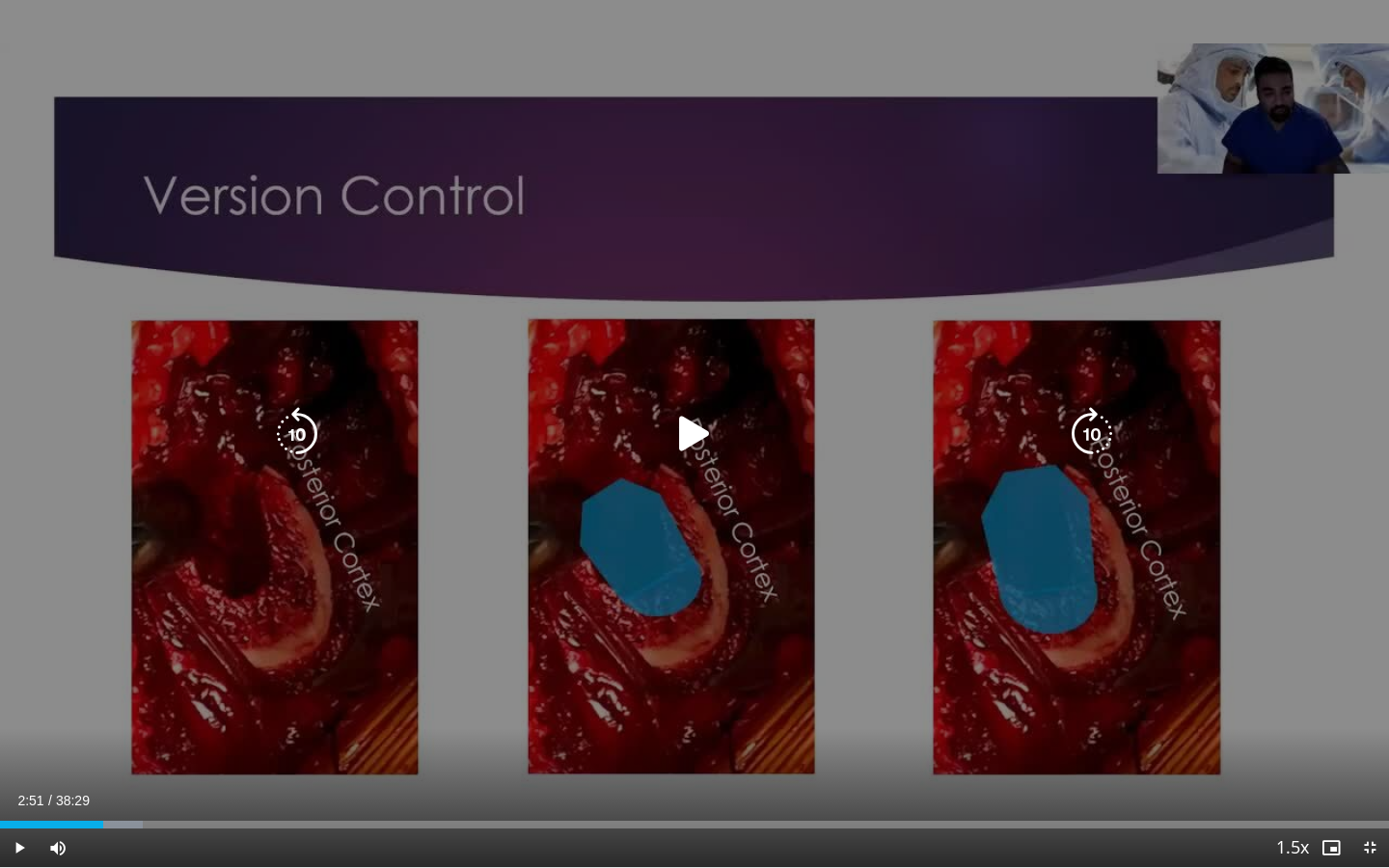 click at bounding box center (694, 434) 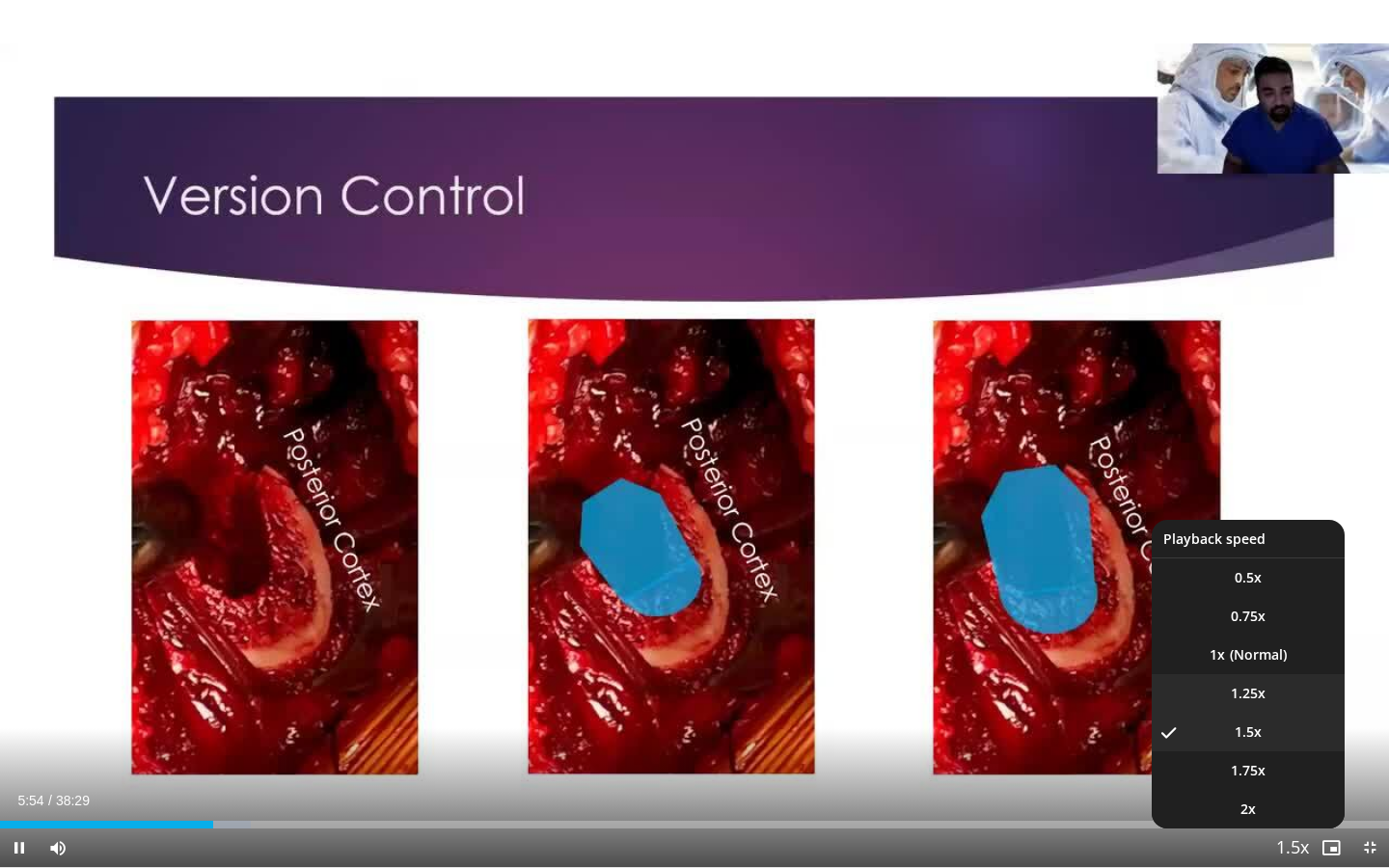 click on "1.25x" at bounding box center [1248, 693] 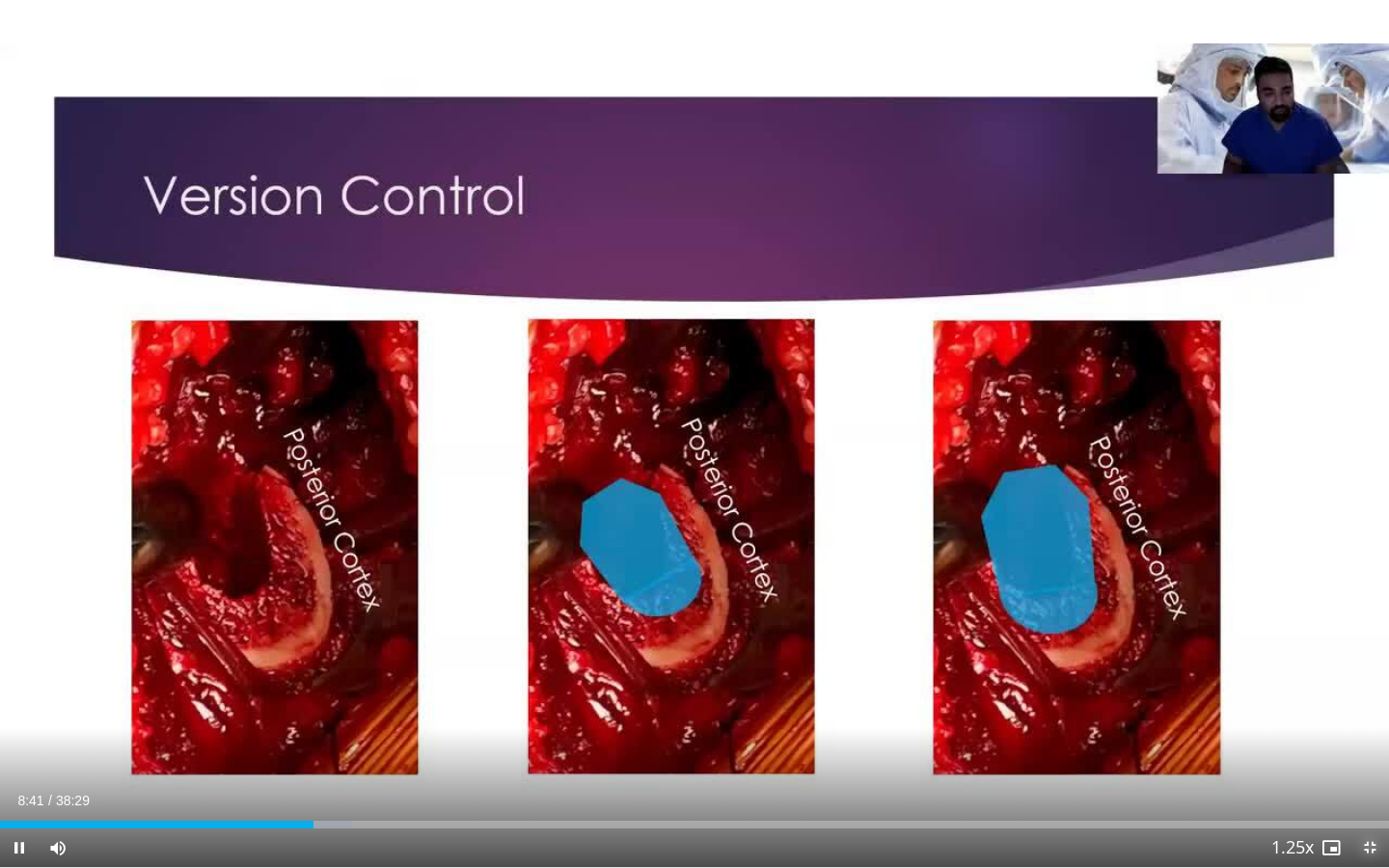click at bounding box center (1370, 848) 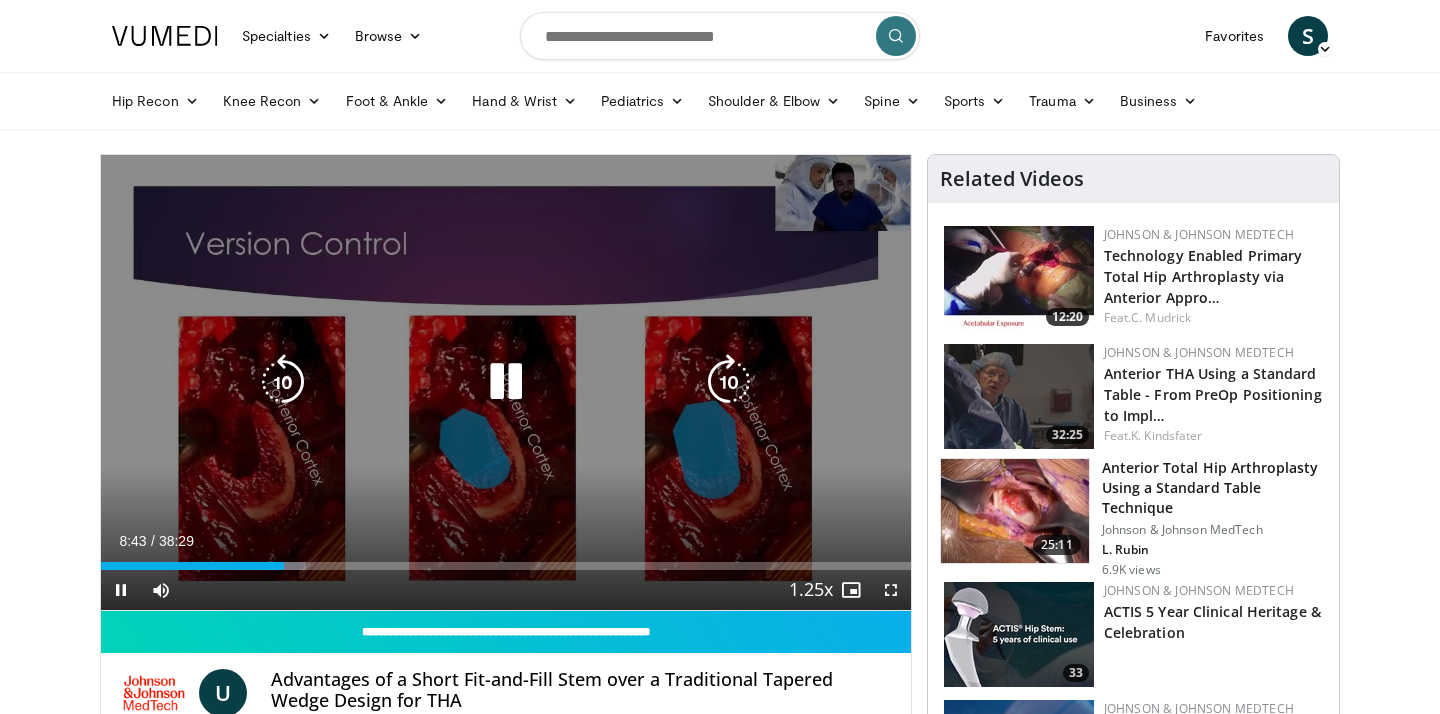 click at bounding box center [506, 382] 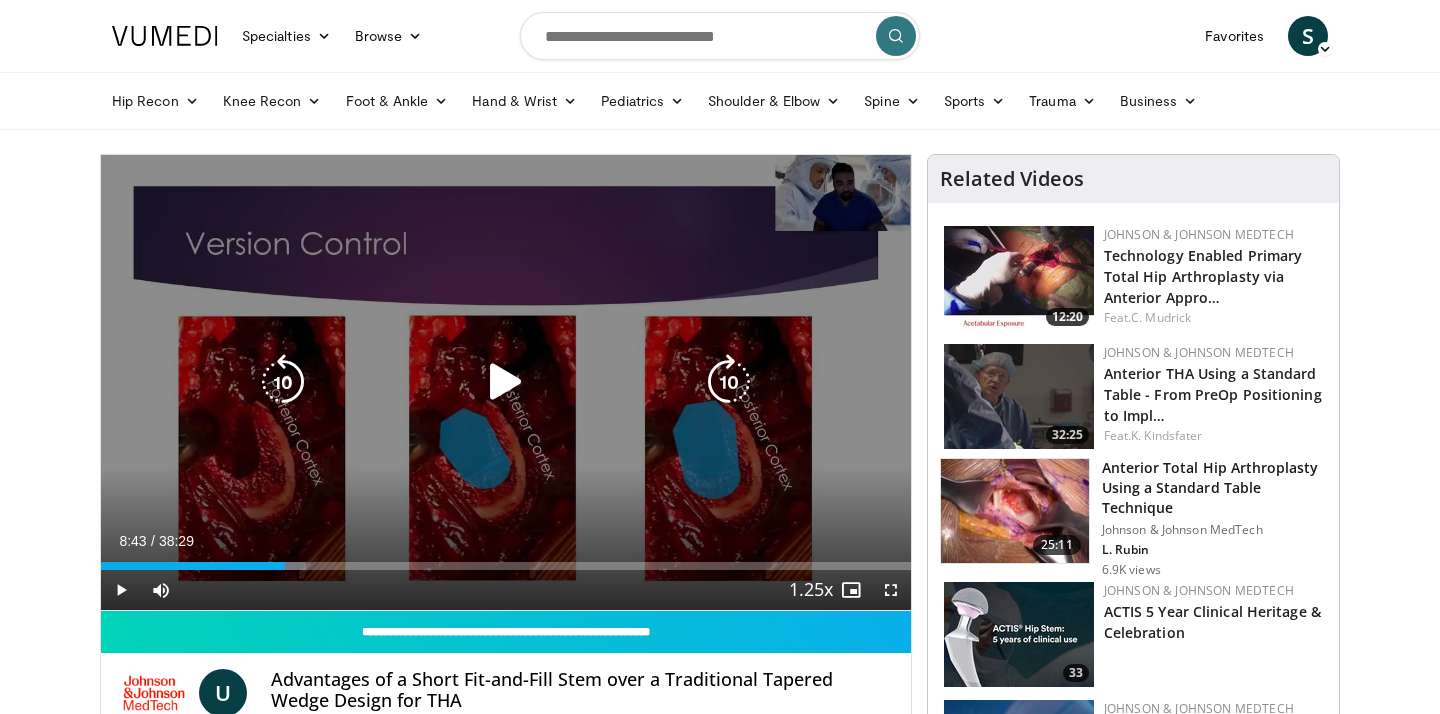 click at bounding box center [506, 382] 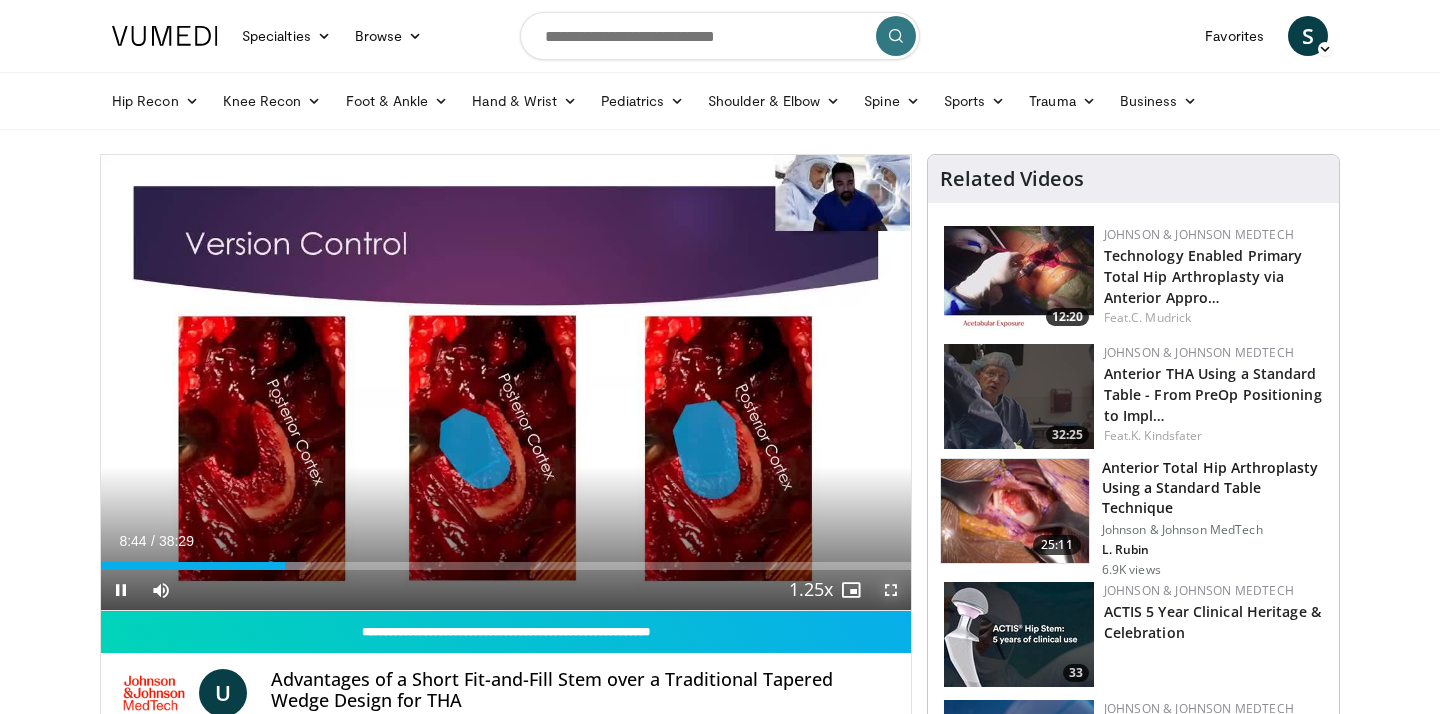 click at bounding box center [891, 590] 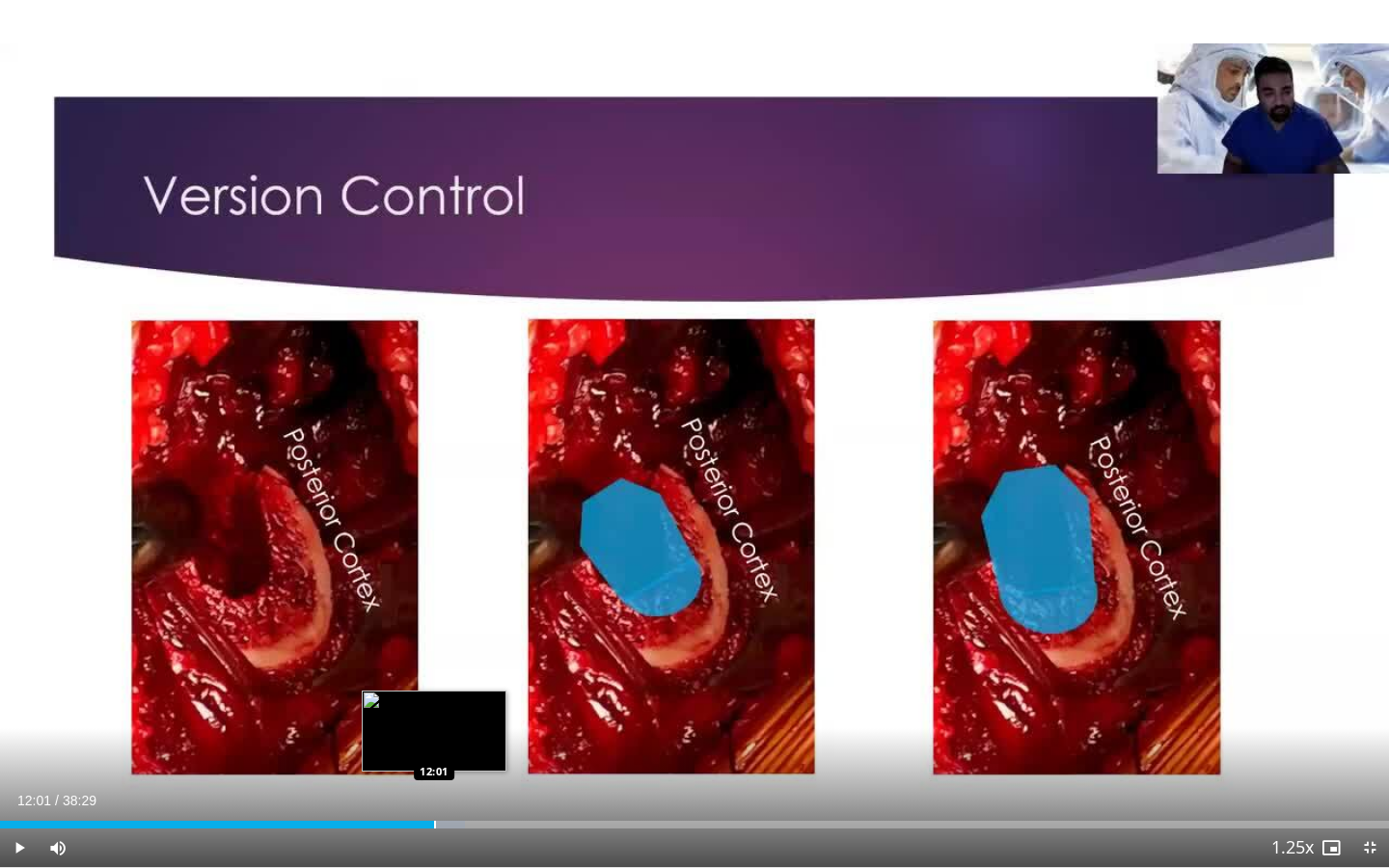 click at bounding box center [435, 825] 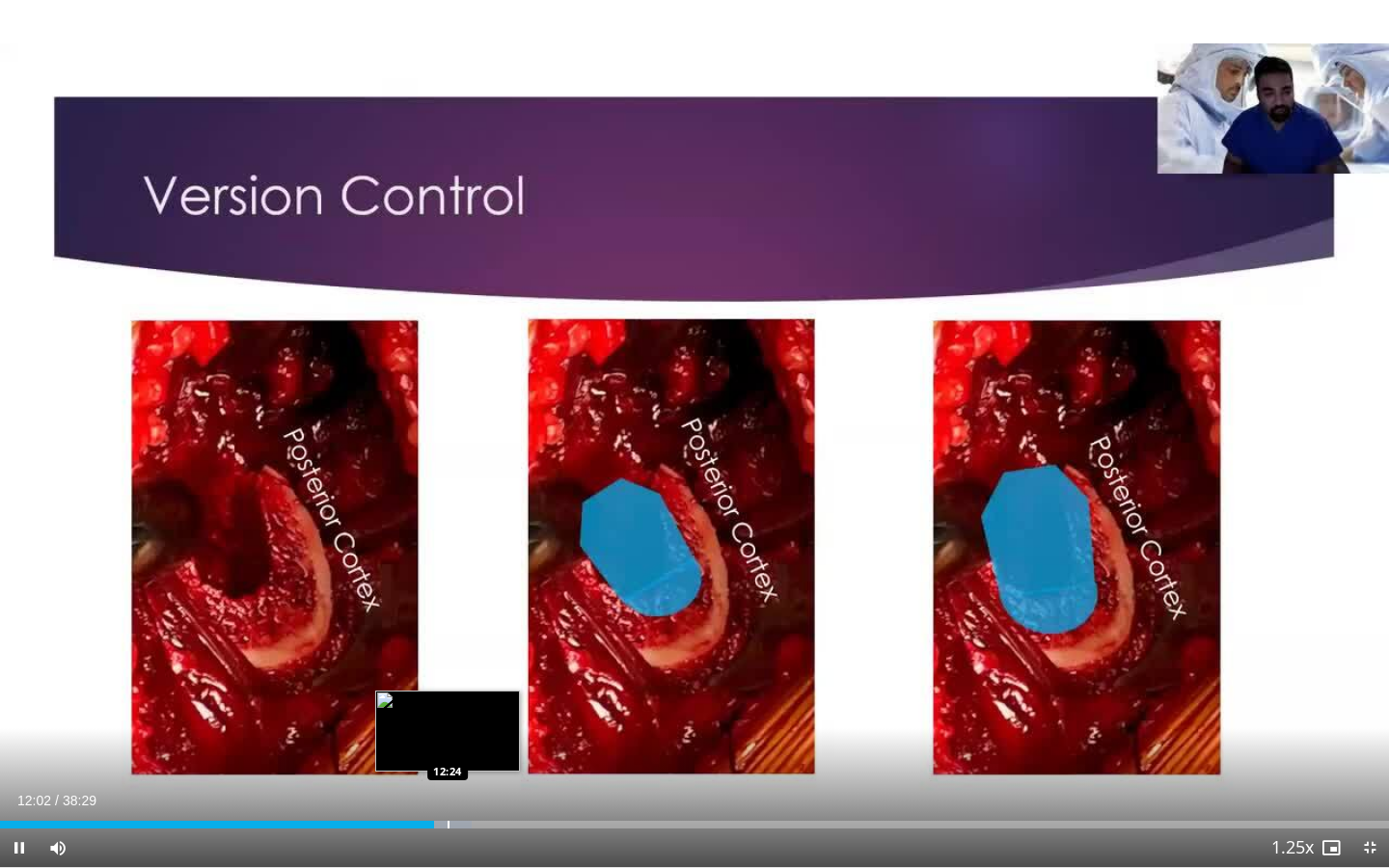 click at bounding box center [449, 825] 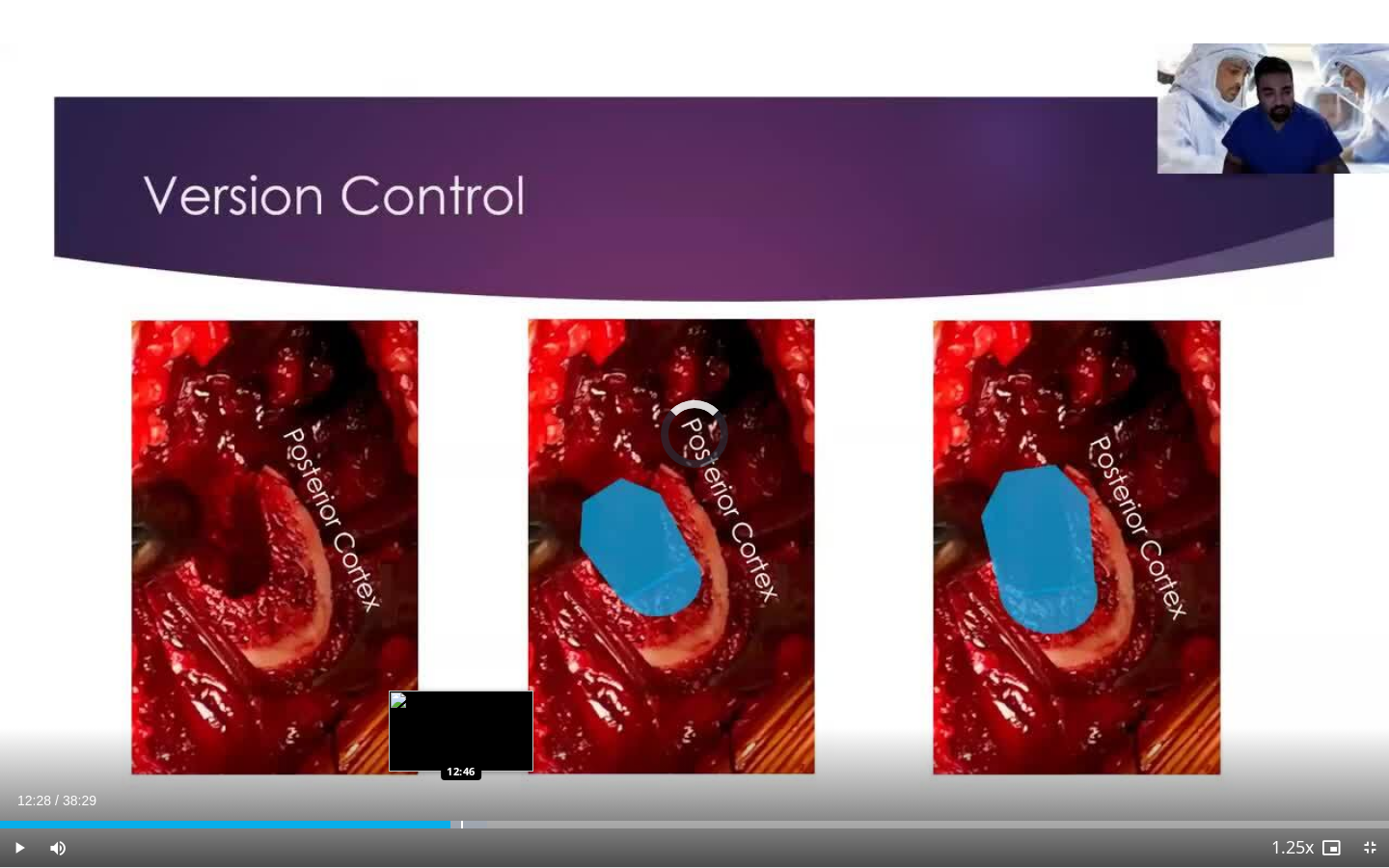 click at bounding box center [462, 825] 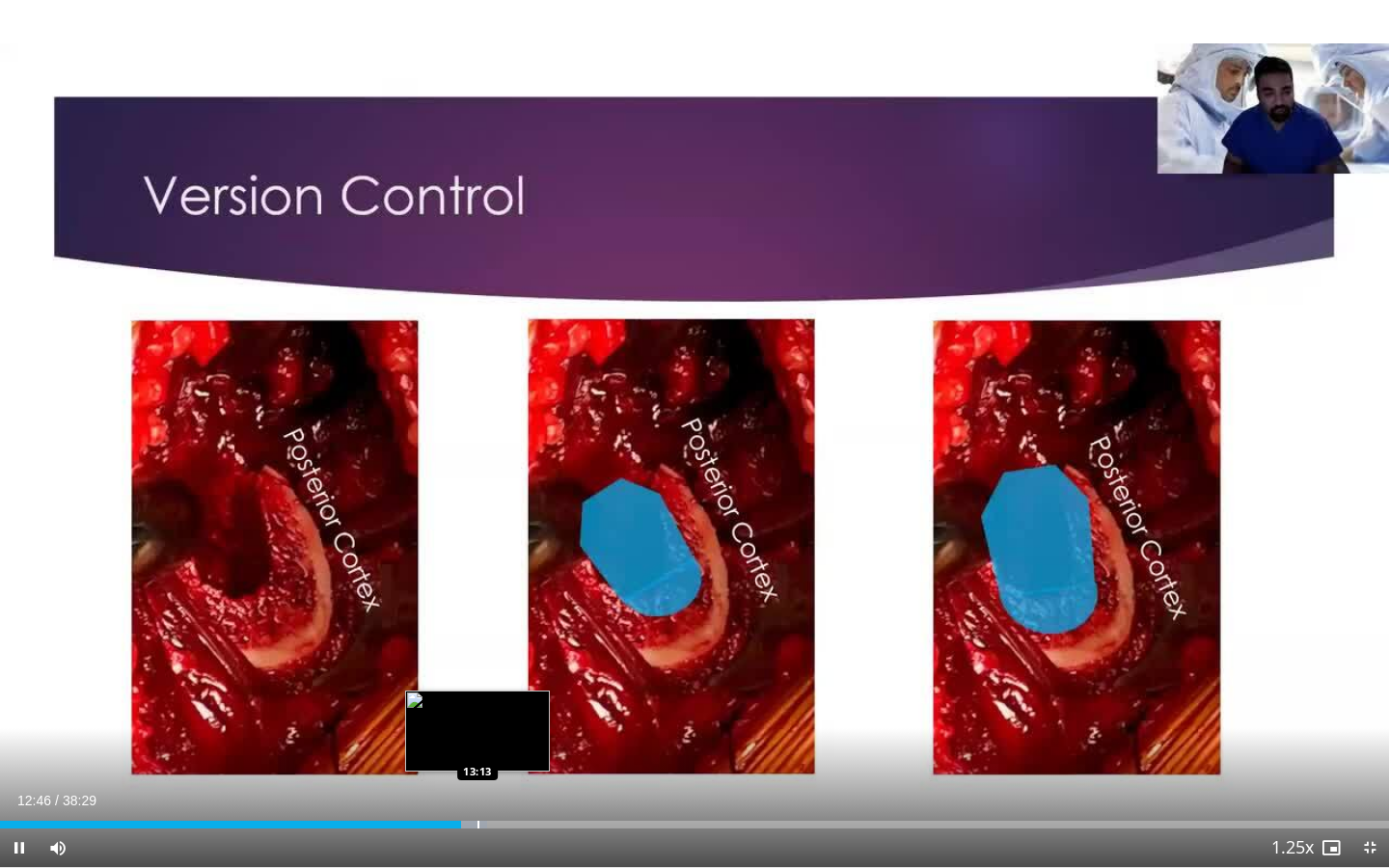 click at bounding box center [478, 825] 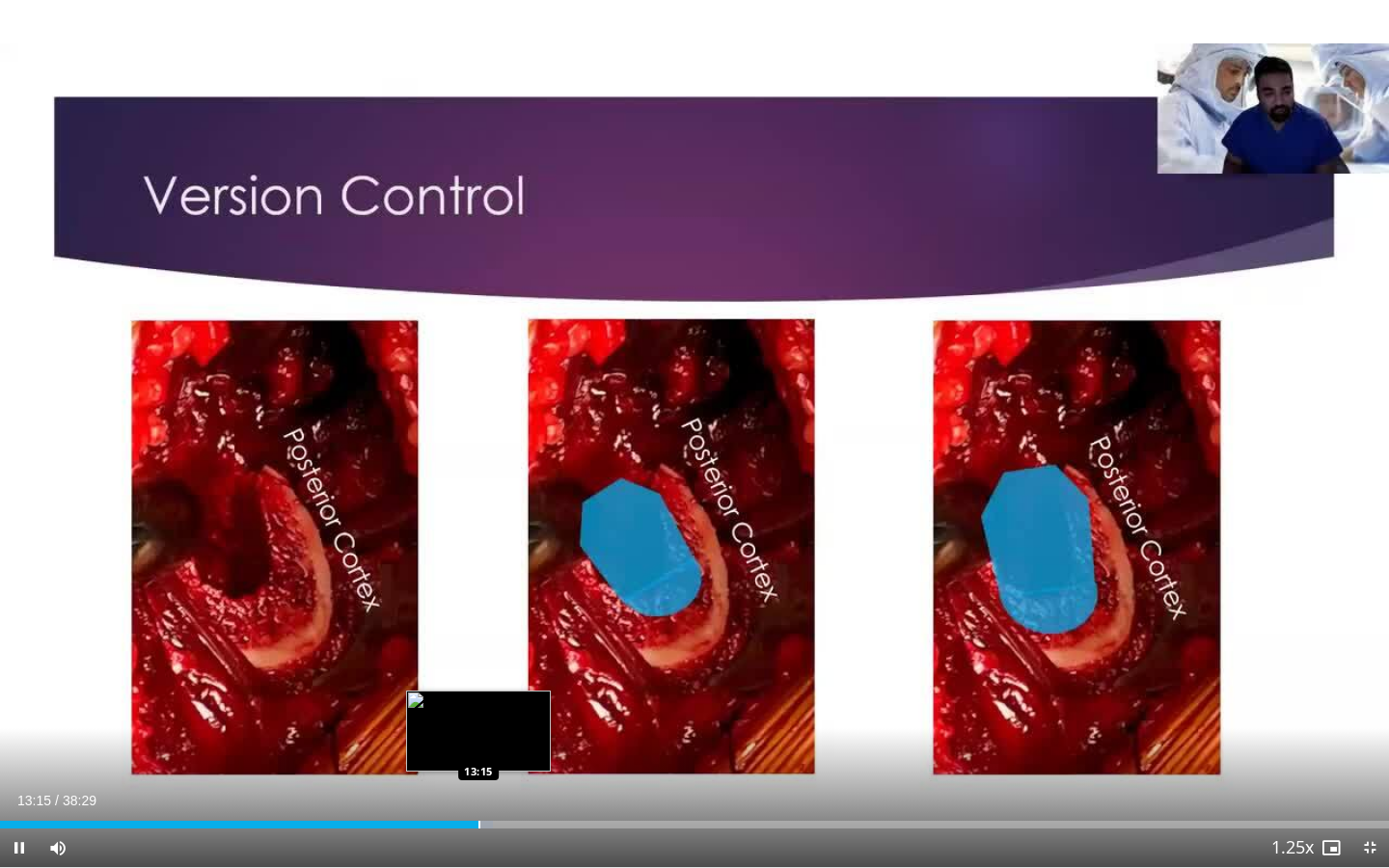 click at bounding box center [479, 825] 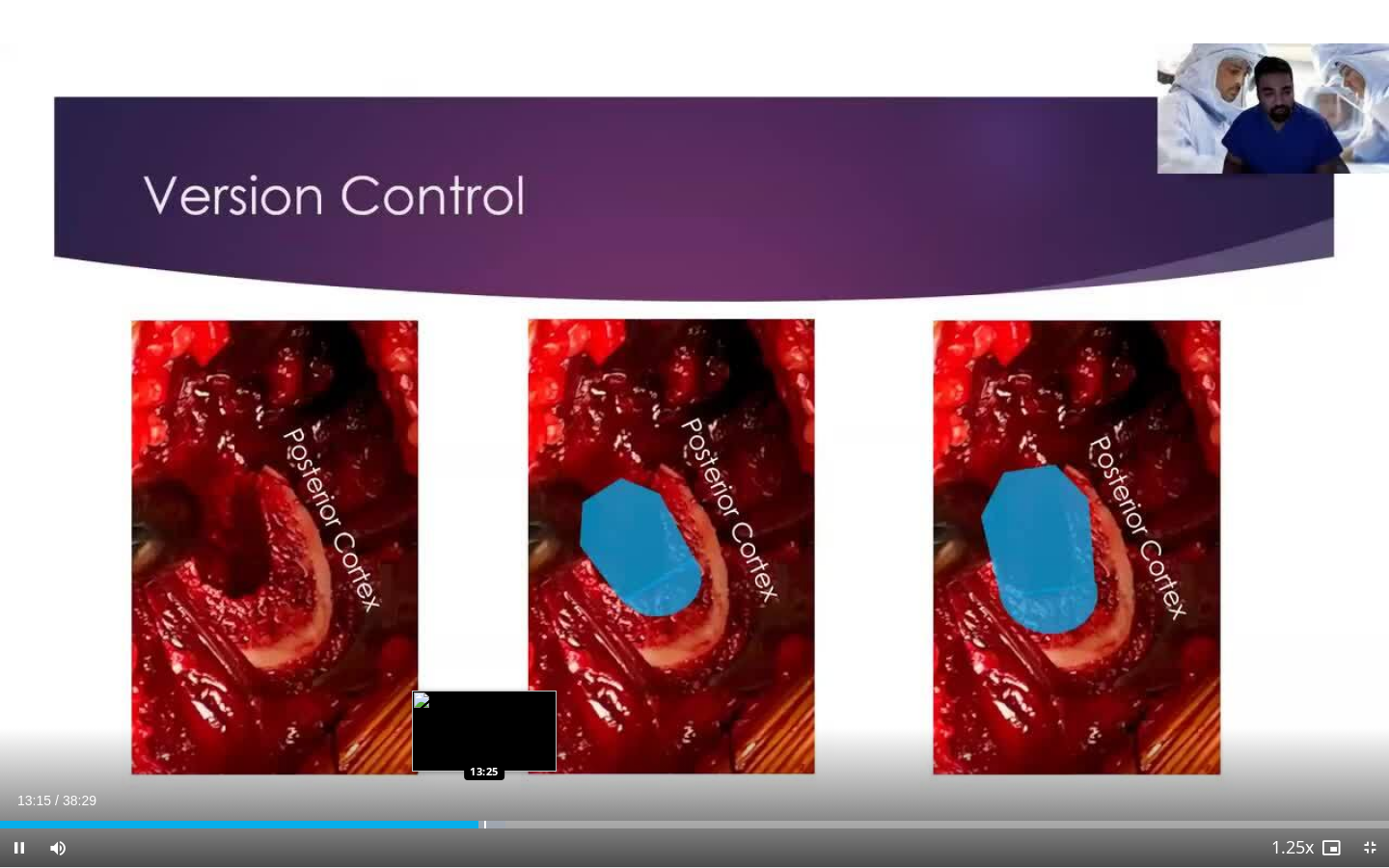 click at bounding box center (485, 825) 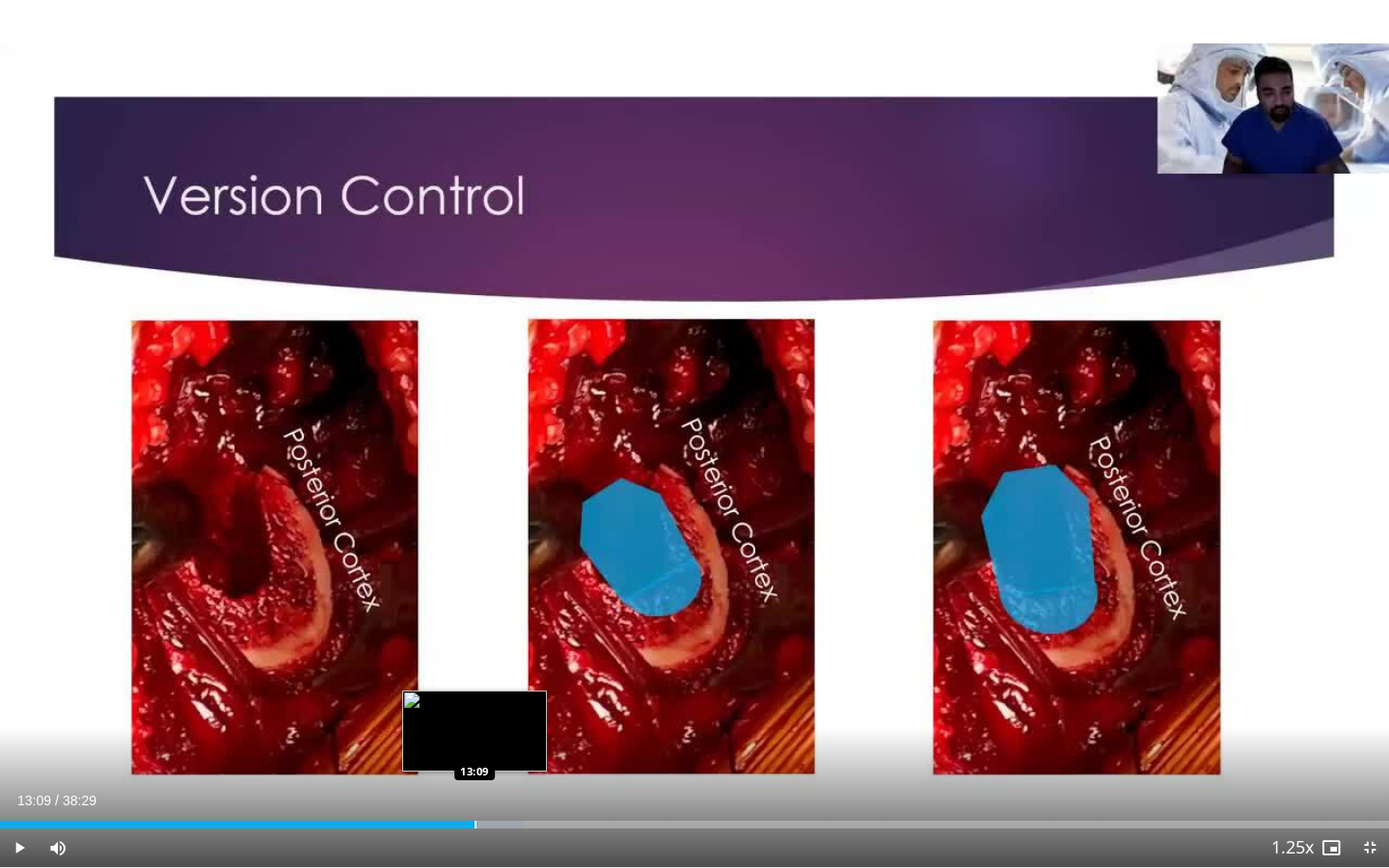 click at bounding box center (476, 825) 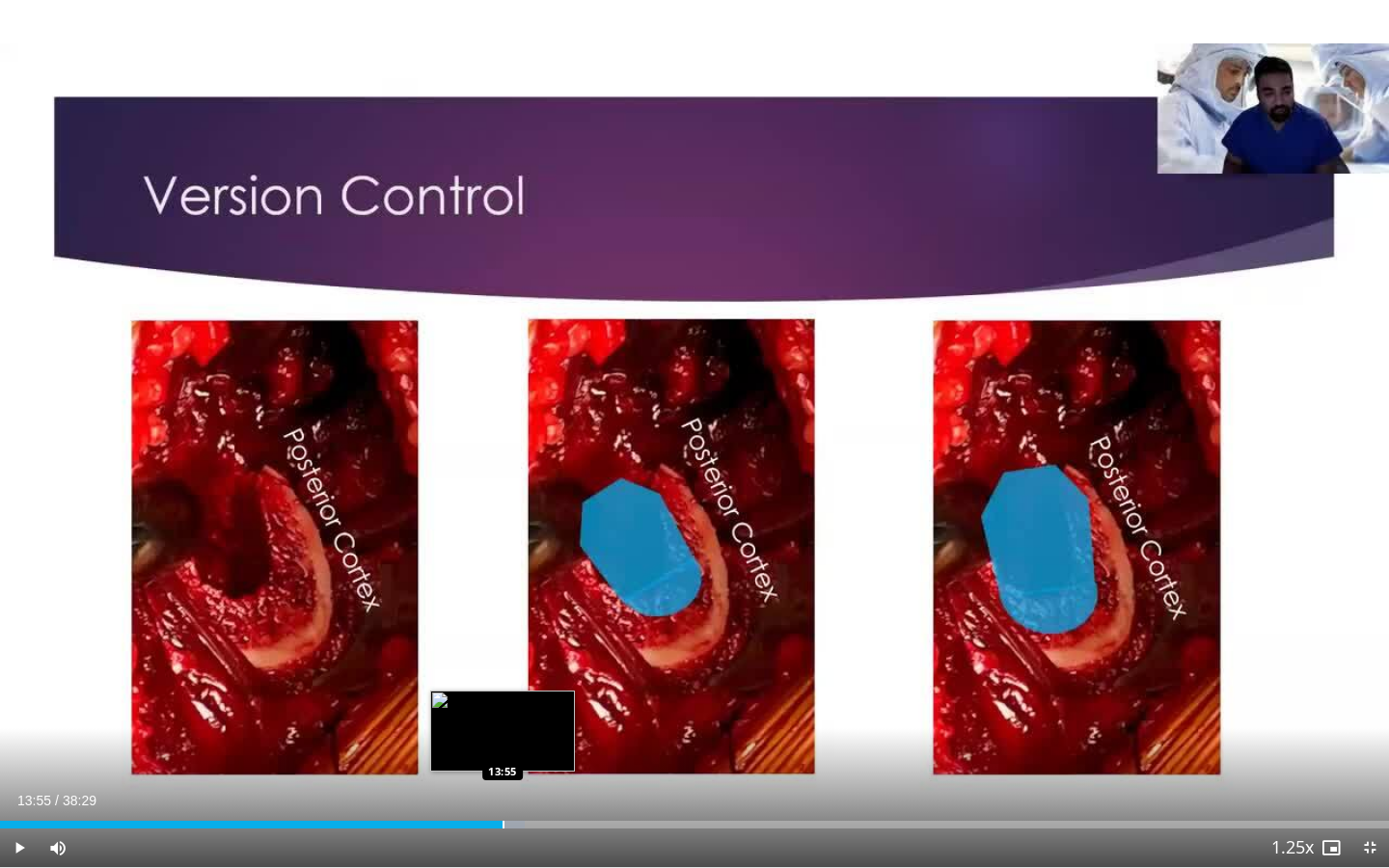 click on "Loaded :  37.79% 13:55 13:55" at bounding box center [694, 819] 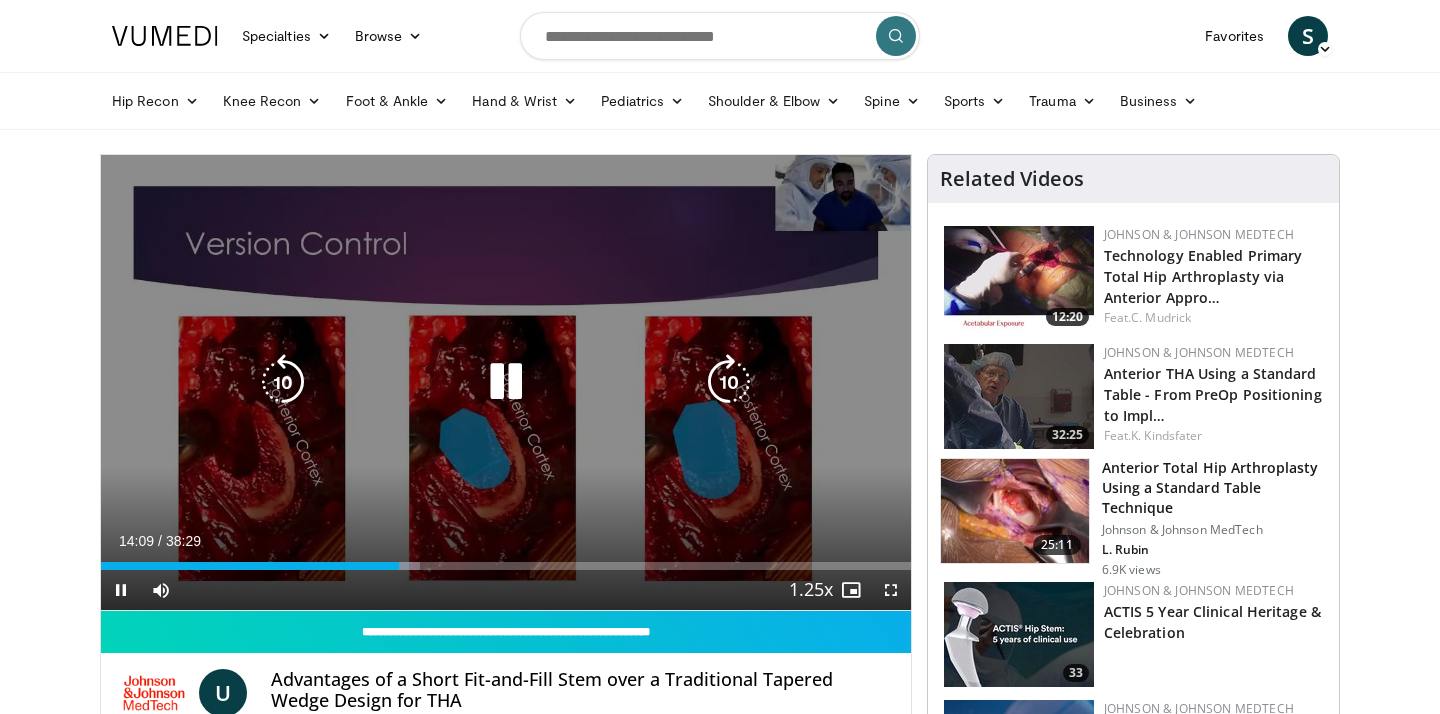 click at bounding box center [506, 382] 